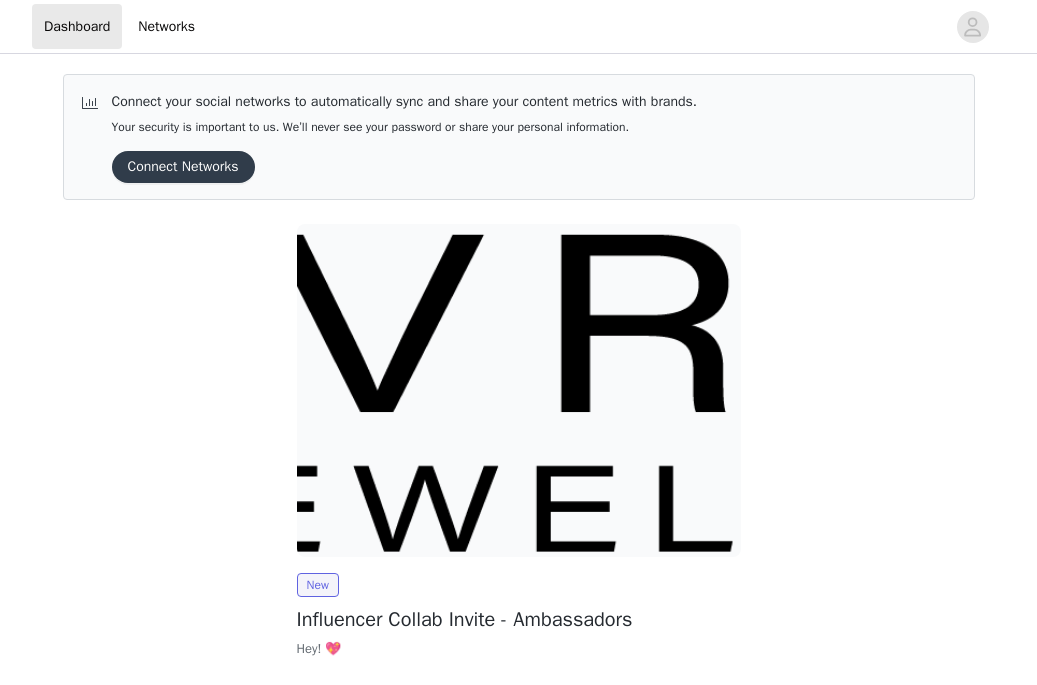 scroll, scrollTop: 0, scrollLeft: 0, axis: both 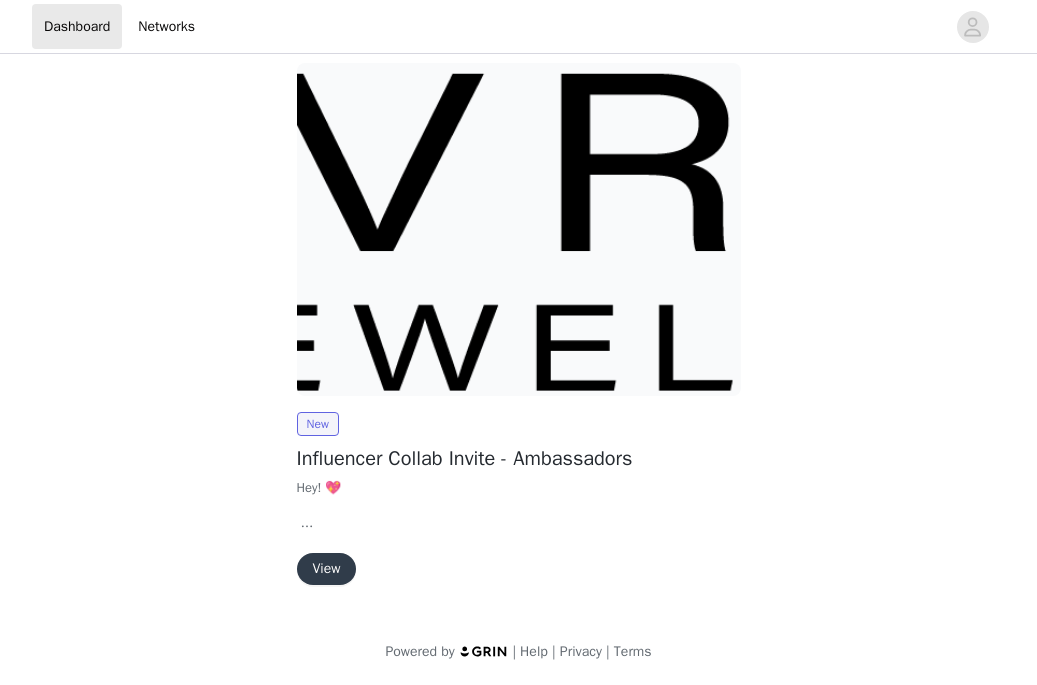 click on "View" at bounding box center [327, 569] 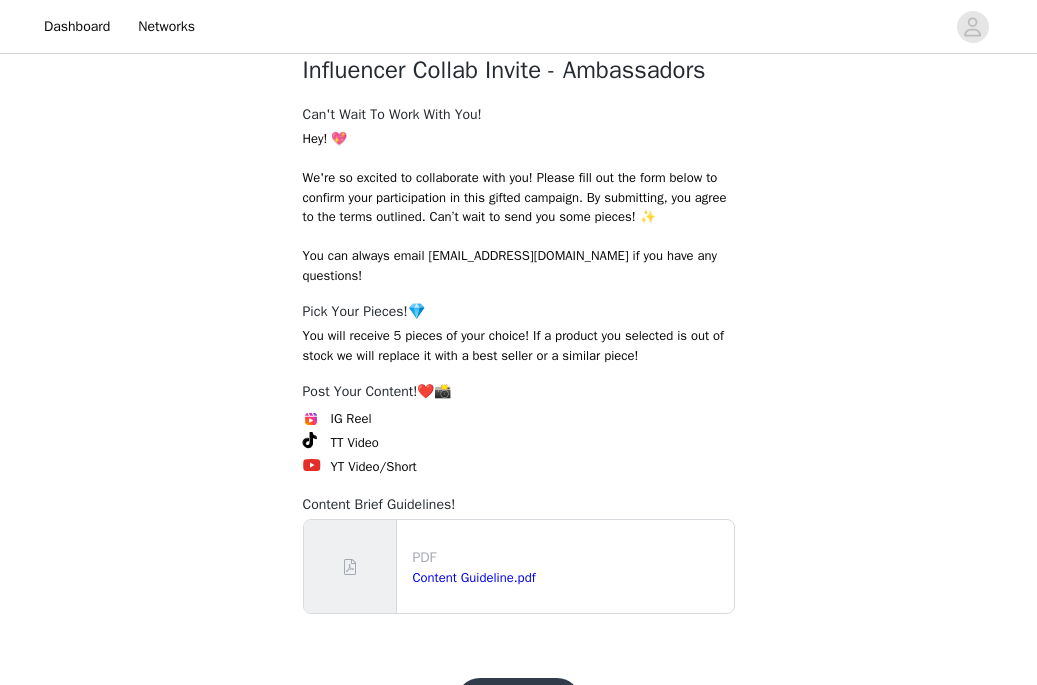 scroll, scrollTop: 335, scrollLeft: 0, axis: vertical 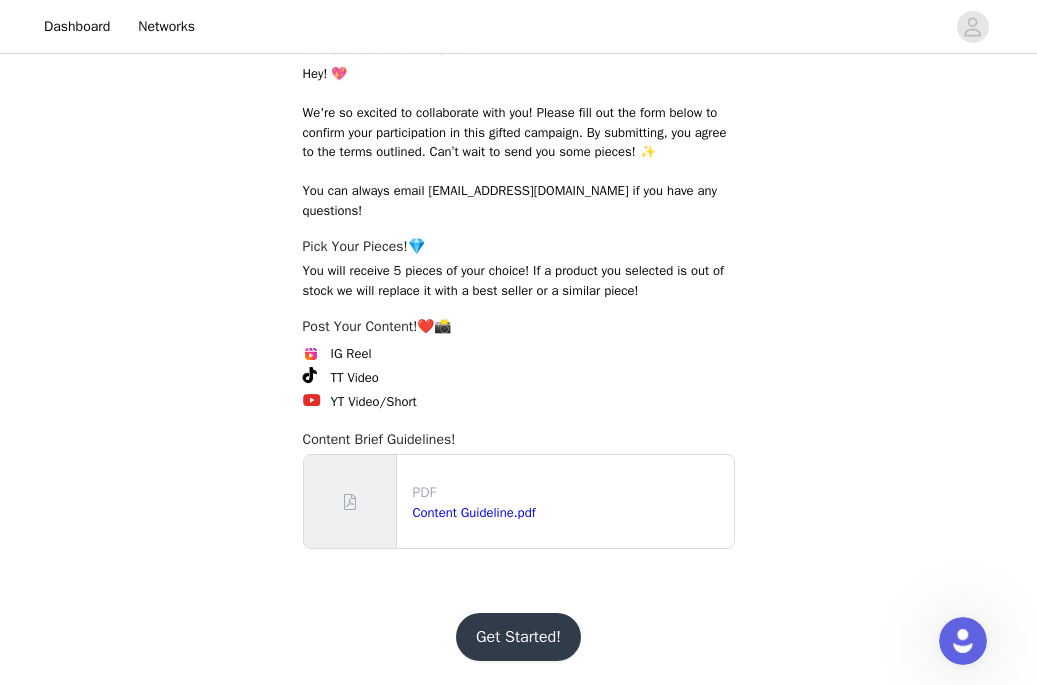 click on "Get Started!" at bounding box center (518, 637) 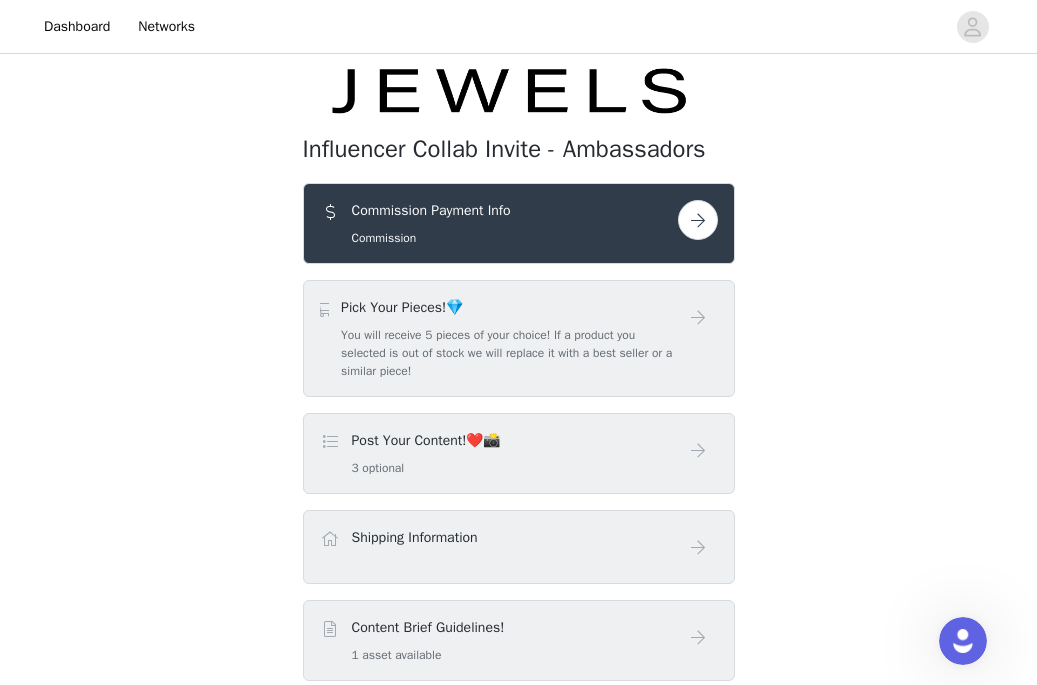 scroll, scrollTop: 114, scrollLeft: 0, axis: vertical 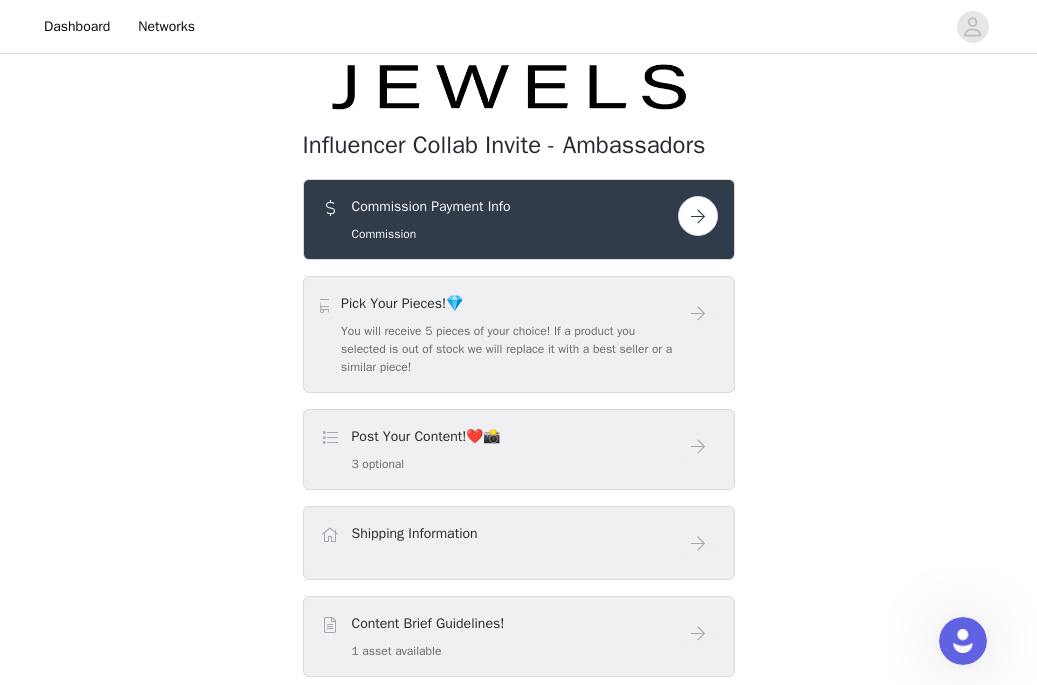 click at bounding box center (698, 216) 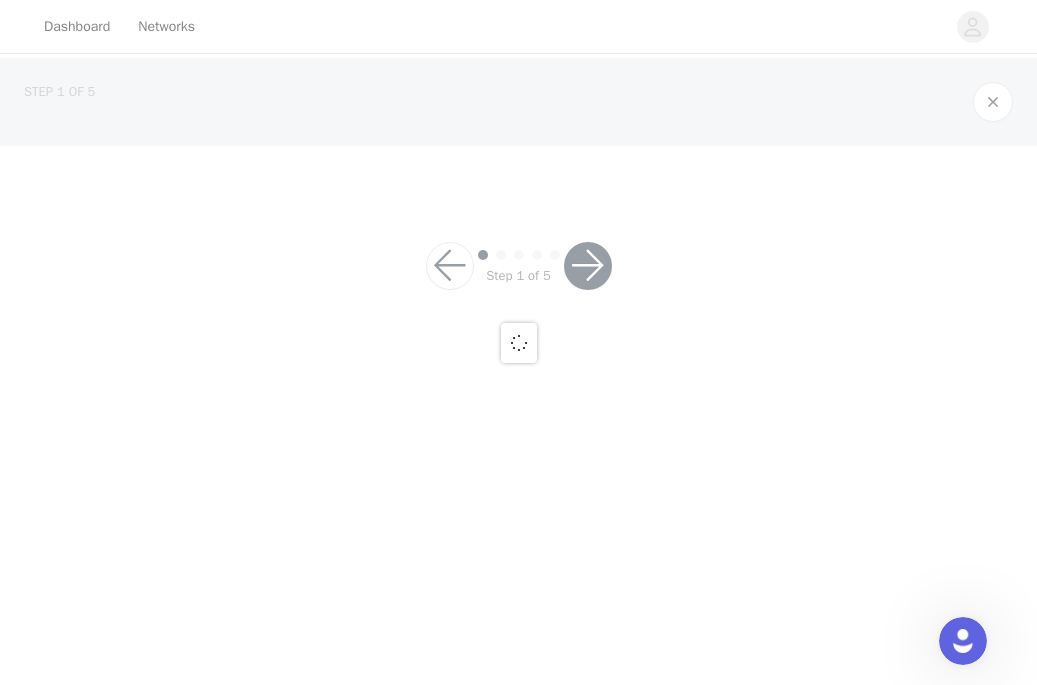 scroll, scrollTop: 0, scrollLeft: 0, axis: both 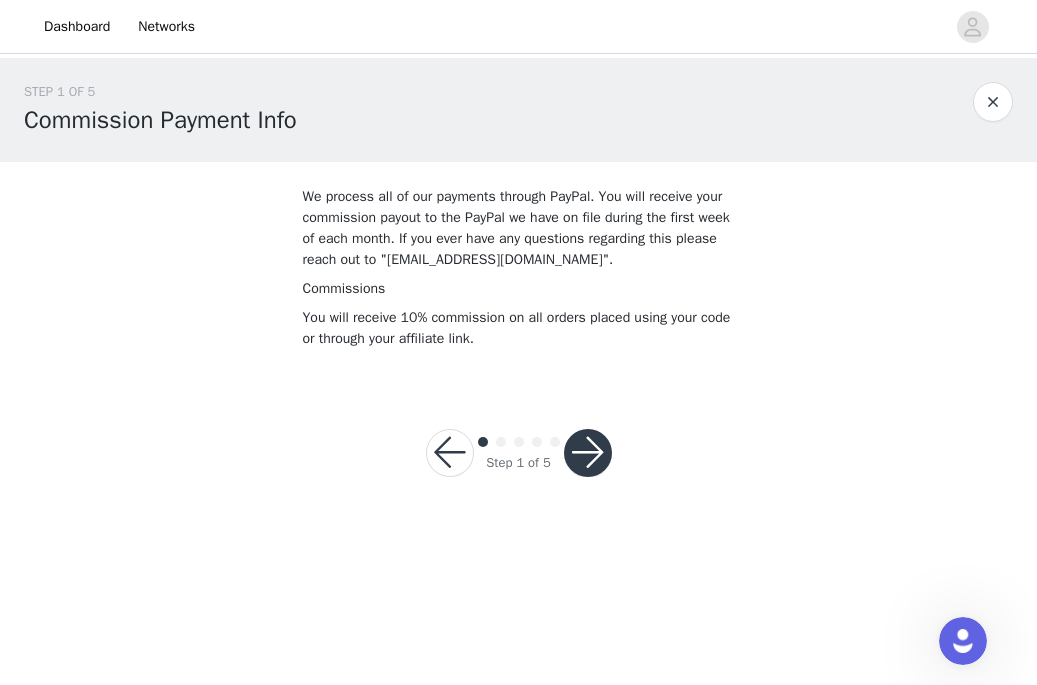 click at bounding box center (588, 453) 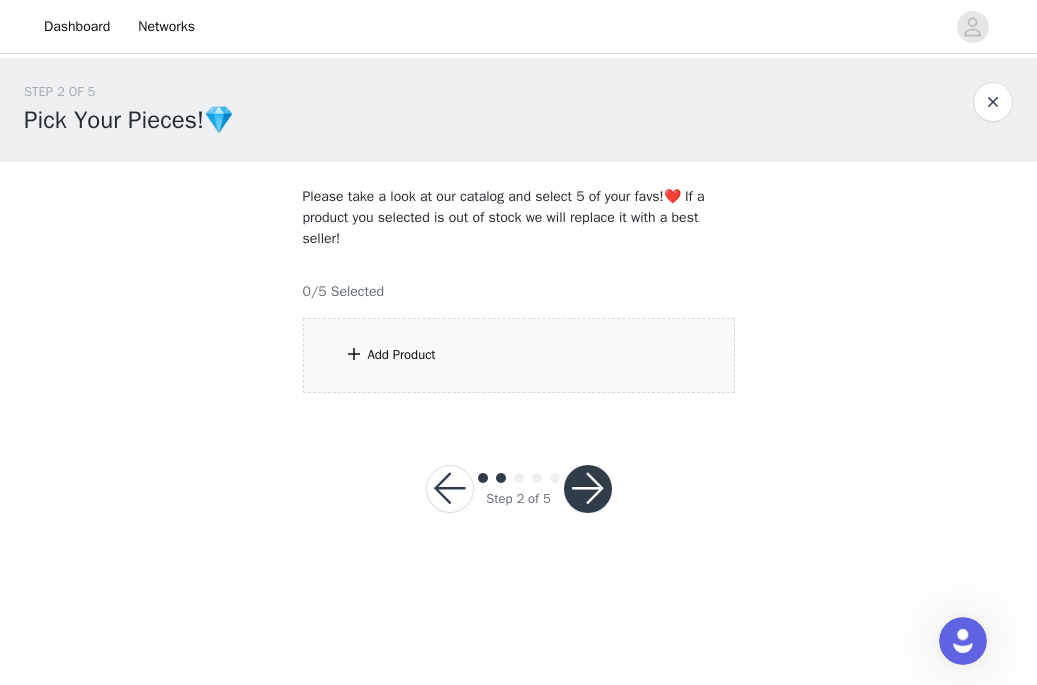 click on "Add Product" at bounding box center (519, 355) 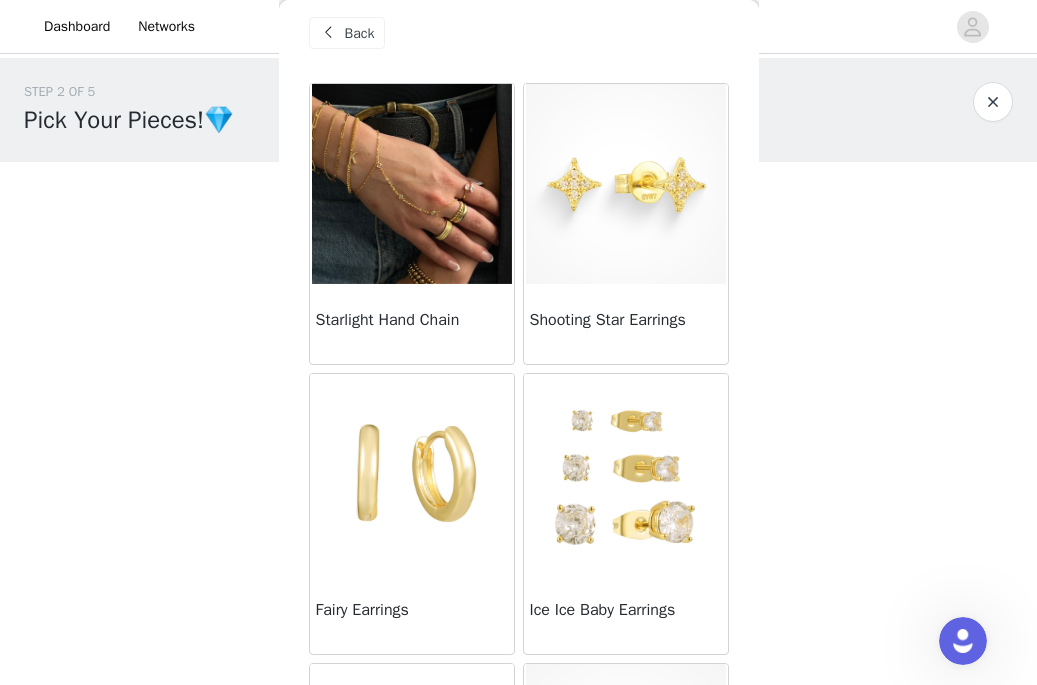 scroll, scrollTop: 0, scrollLeft: 0, axis: both 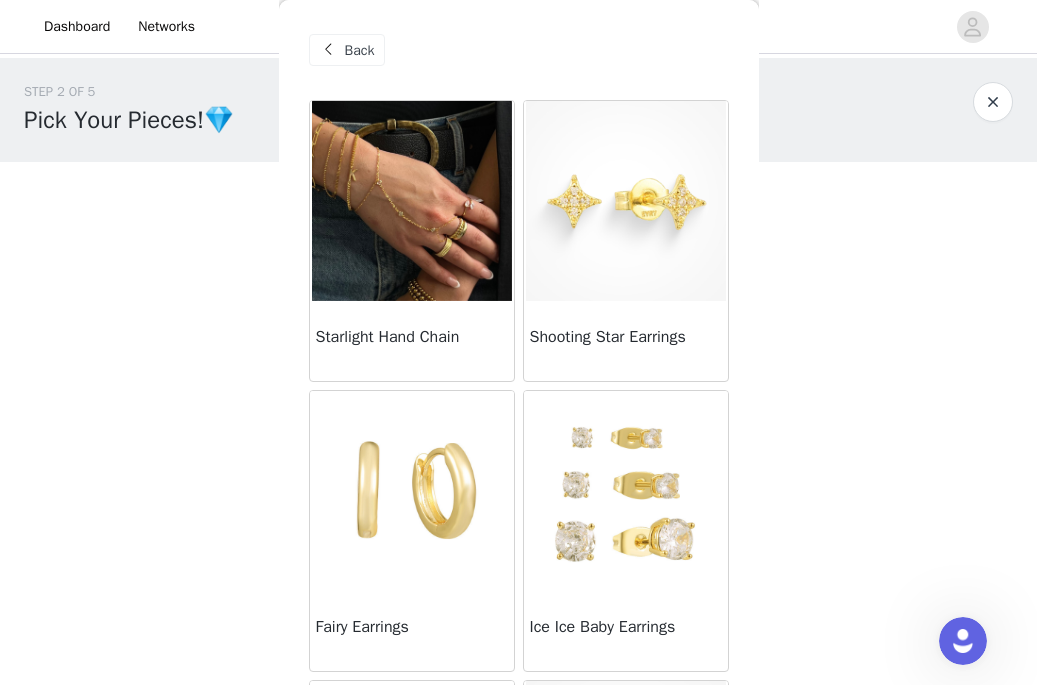 click on "STEP 2 OF 5
Pick Your Pieces!💎
Please take a look at our catalog and select 5 of your favs!❤️  If a product you selected is out of stock we will replace it with a best seller!       0/5 Selected           Add Product       Back       Starlight Hand Chain       Shooting Star Earrings       Fairy Earrings       Ice Ice Baby Earrings       Eternity Earrings       Itty Bitty Hoops       Don't Get It Twisted Necklace       Link Up Necklace" at bounding box center [518, 237] 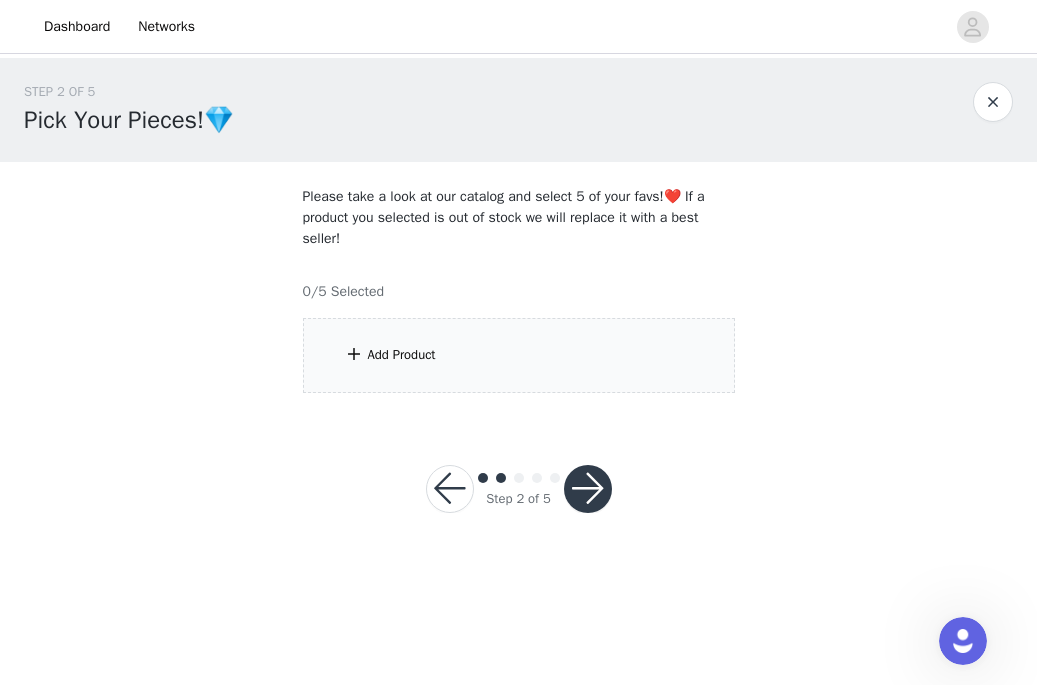 click at bounding box center (588, 489) 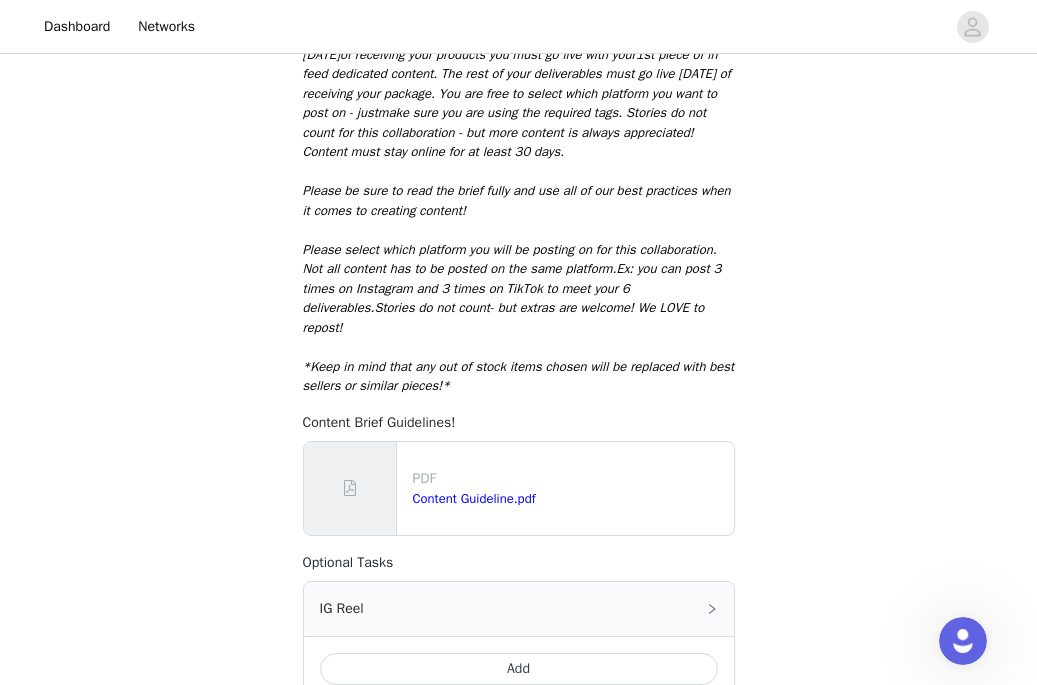 scroll, scrollTop: 938, scrollLeft: 0, axis: vertical 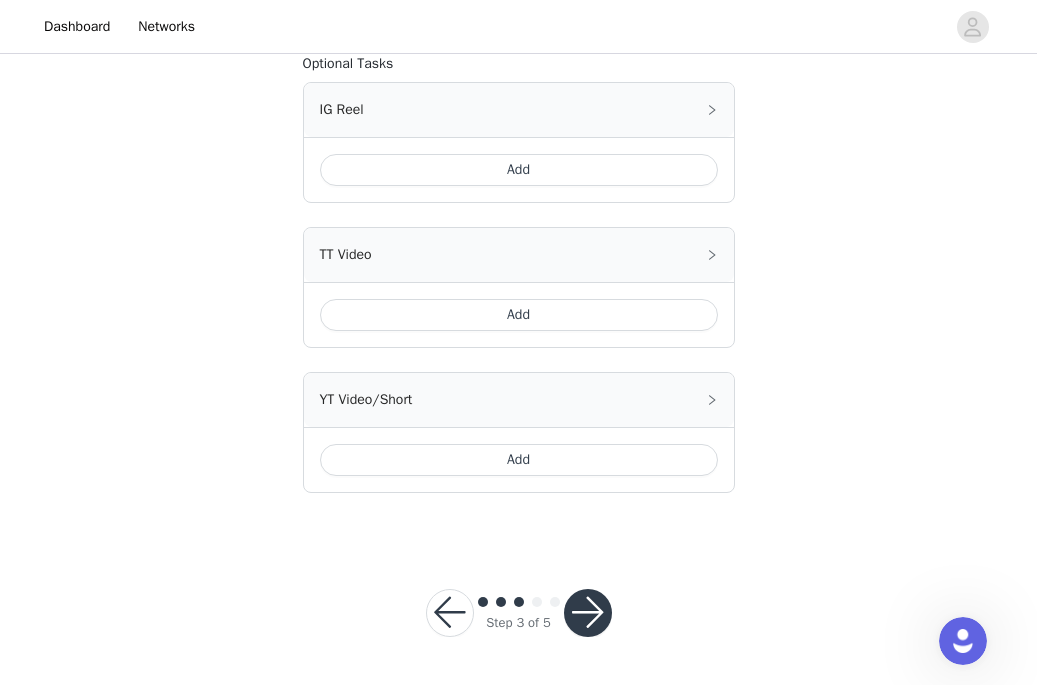 click at bounding box center (450, 613) 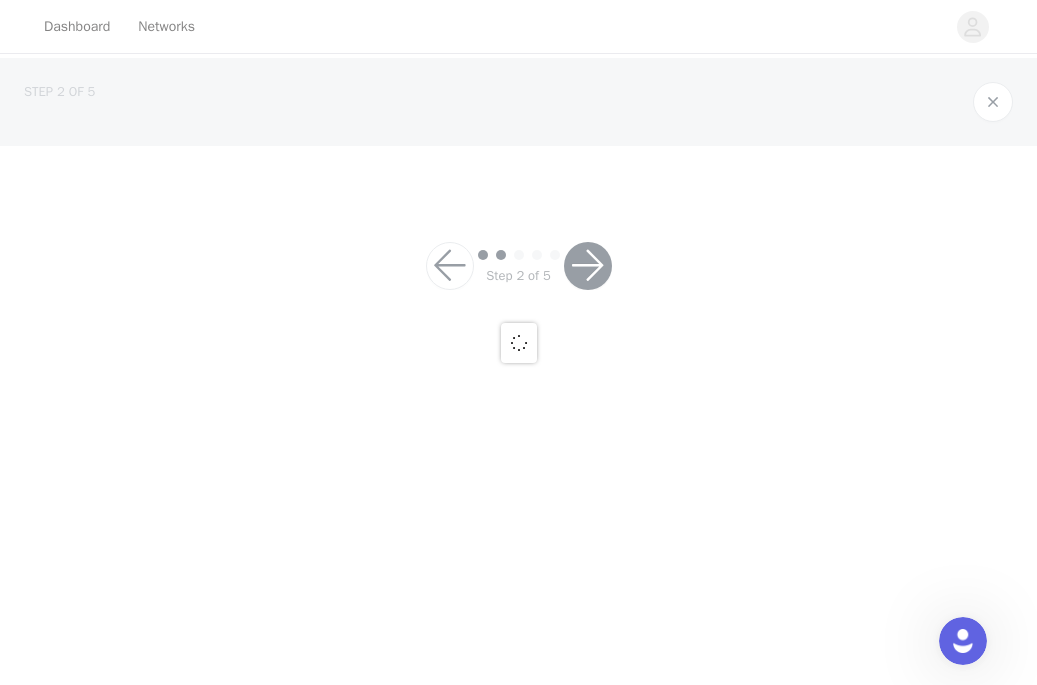 scroll, scrollTop: 0, scrollLeft: 0, axis: both 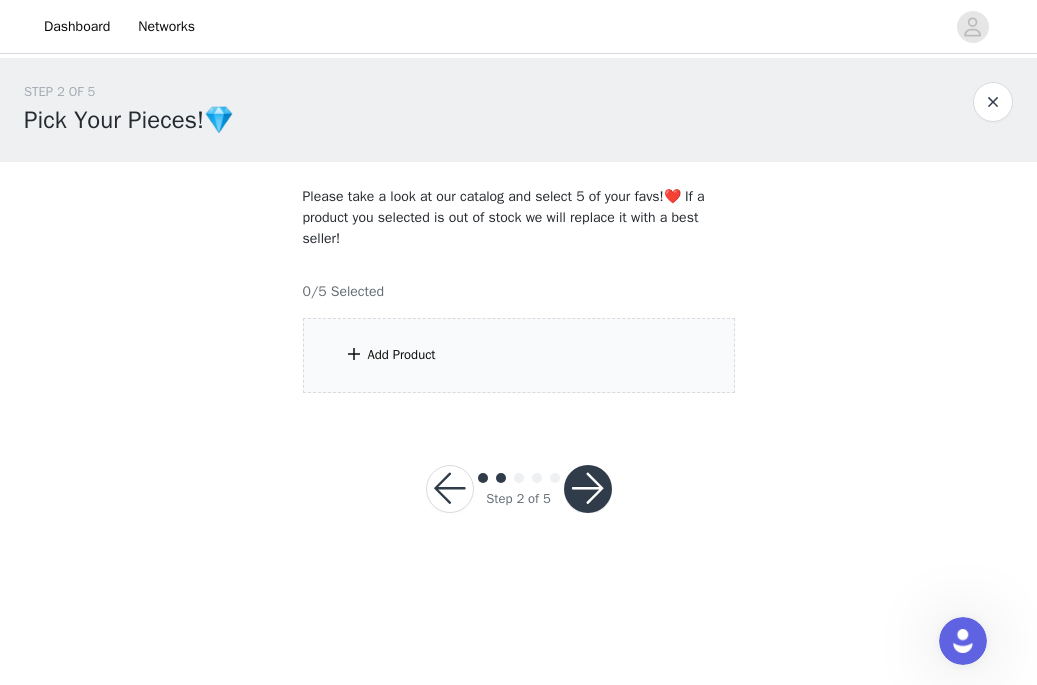 click on "Add Product" at bounding box center [519, 355] 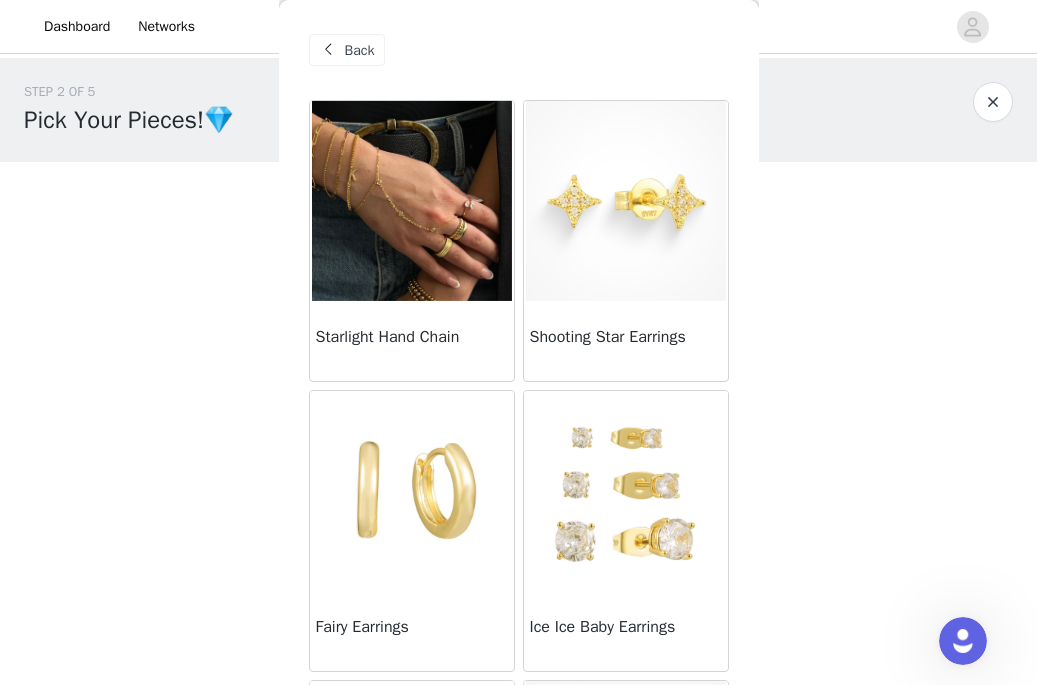 click at bounding box center [412, 201] 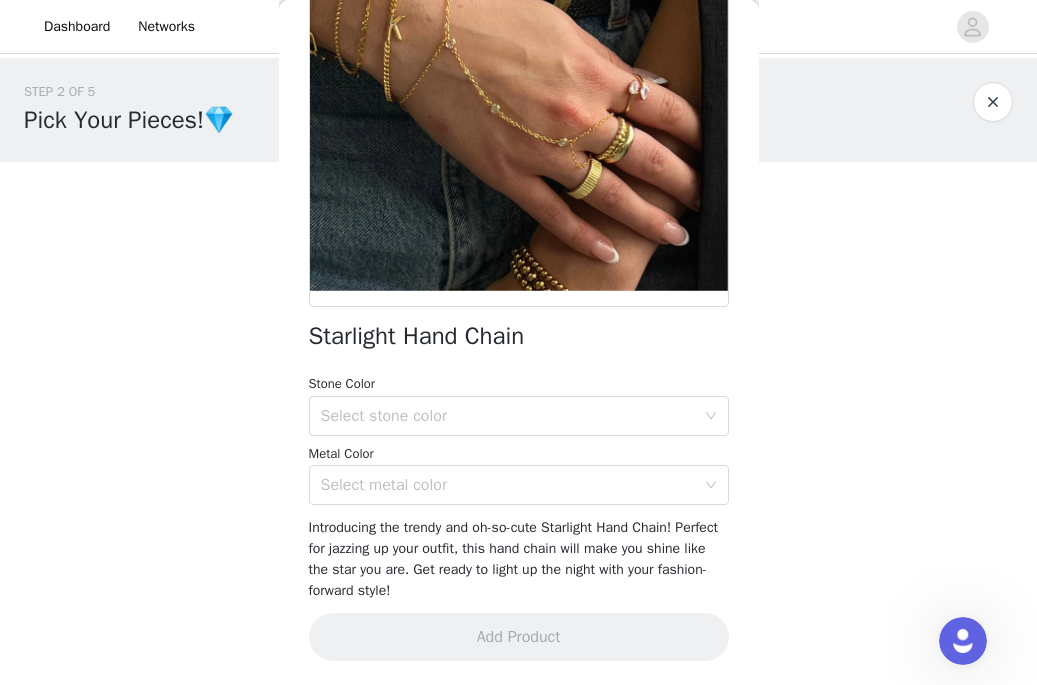 scroll, scrollTop: 0, scrollLeft: 0, axis: both 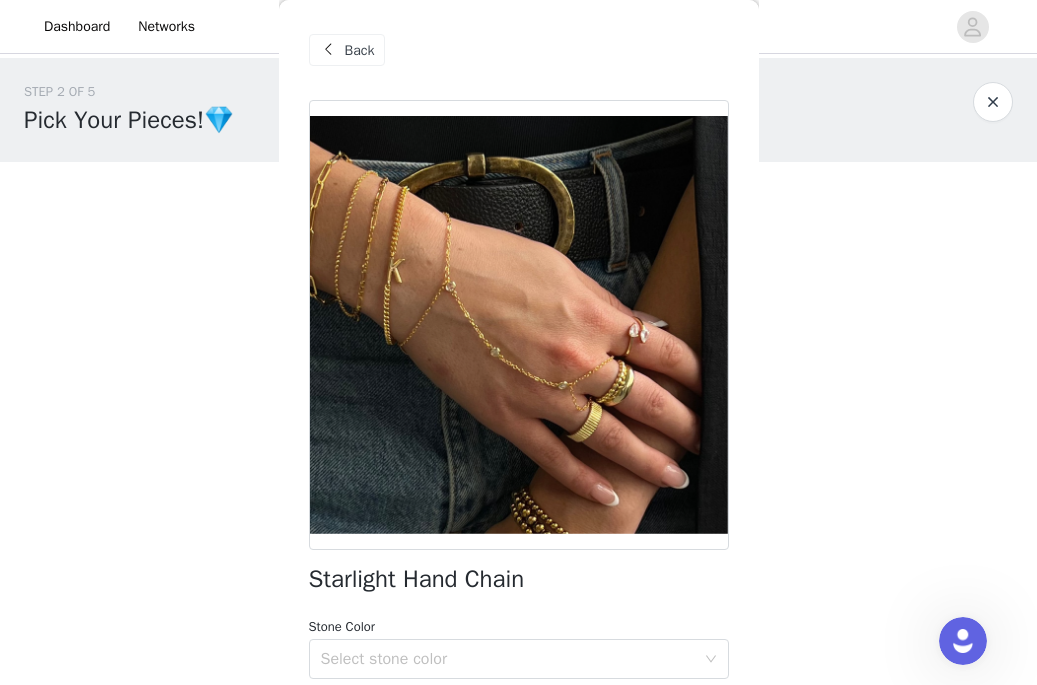 click on "Back" at bounding box center [360, 50] 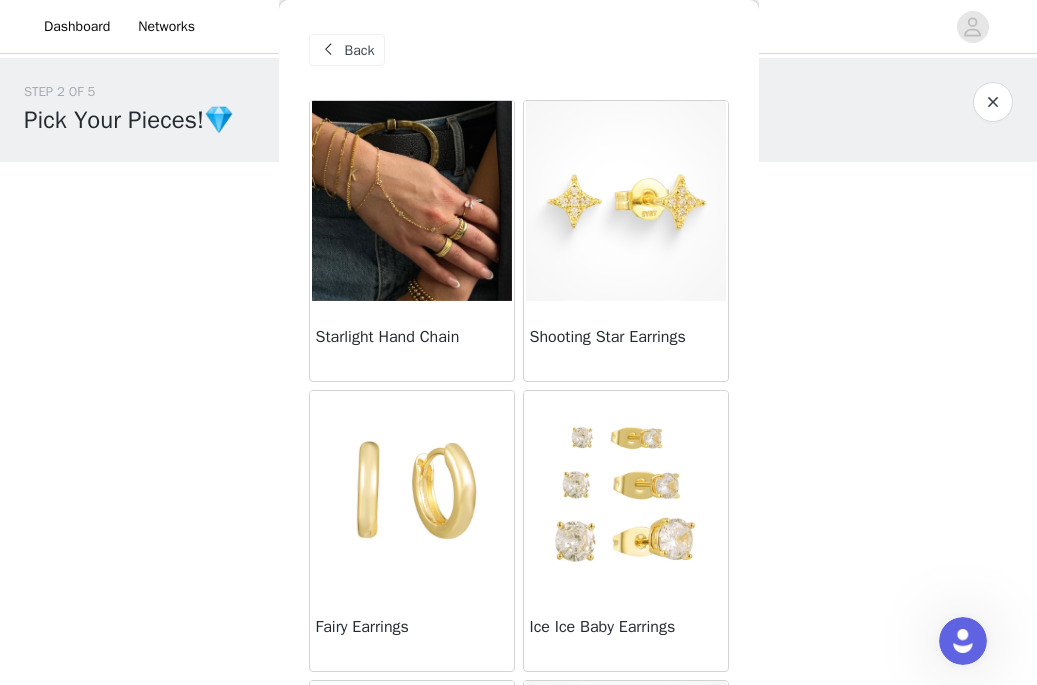 click on "Back" at bounding box center [347, 50] 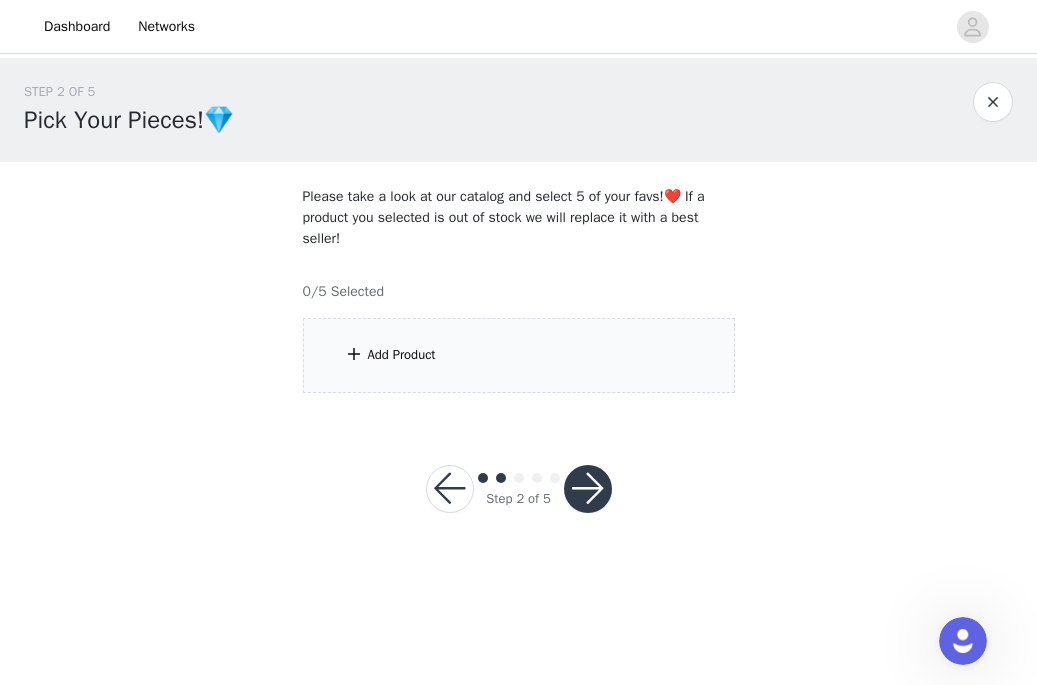 click at bounding box center (450, 489) 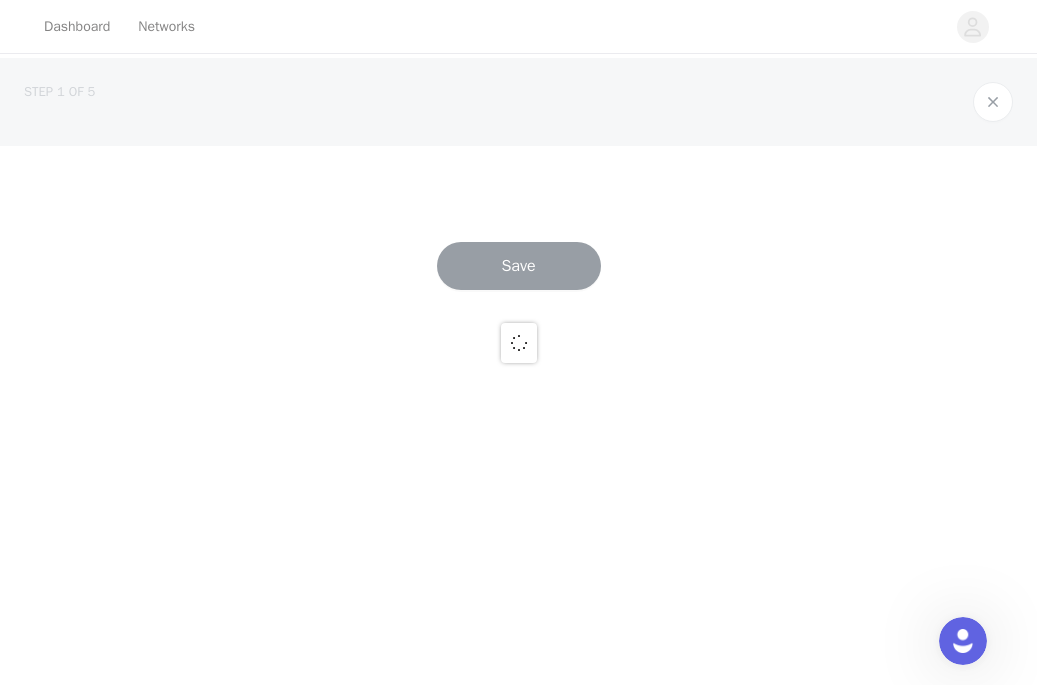 click at bounding box center (518, 342) 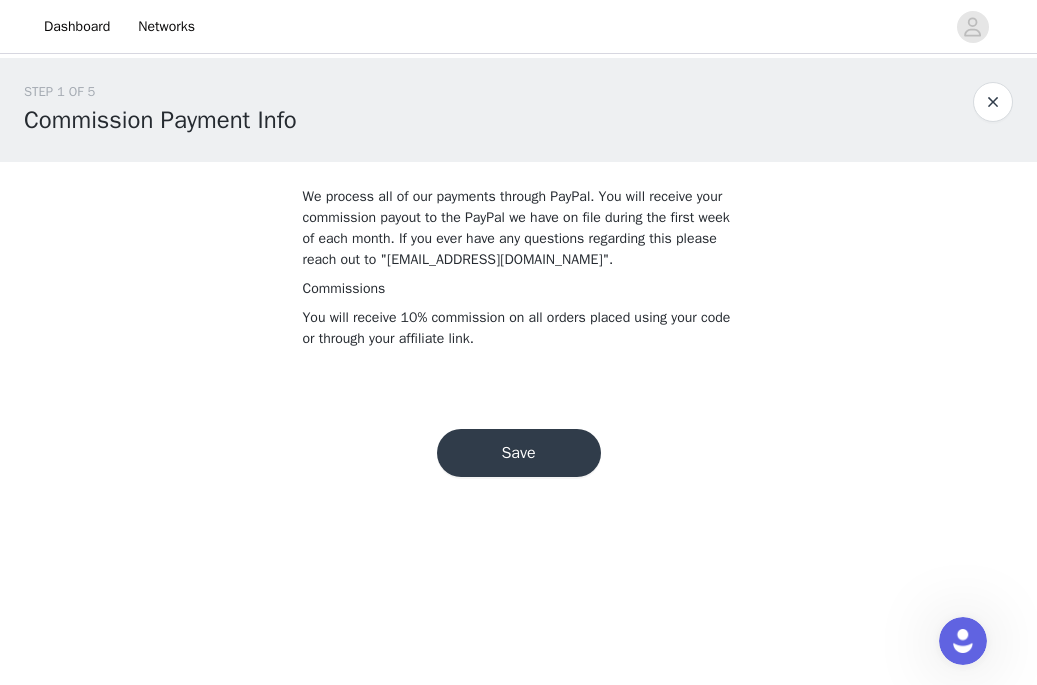 click at bounding box center [993, 102] 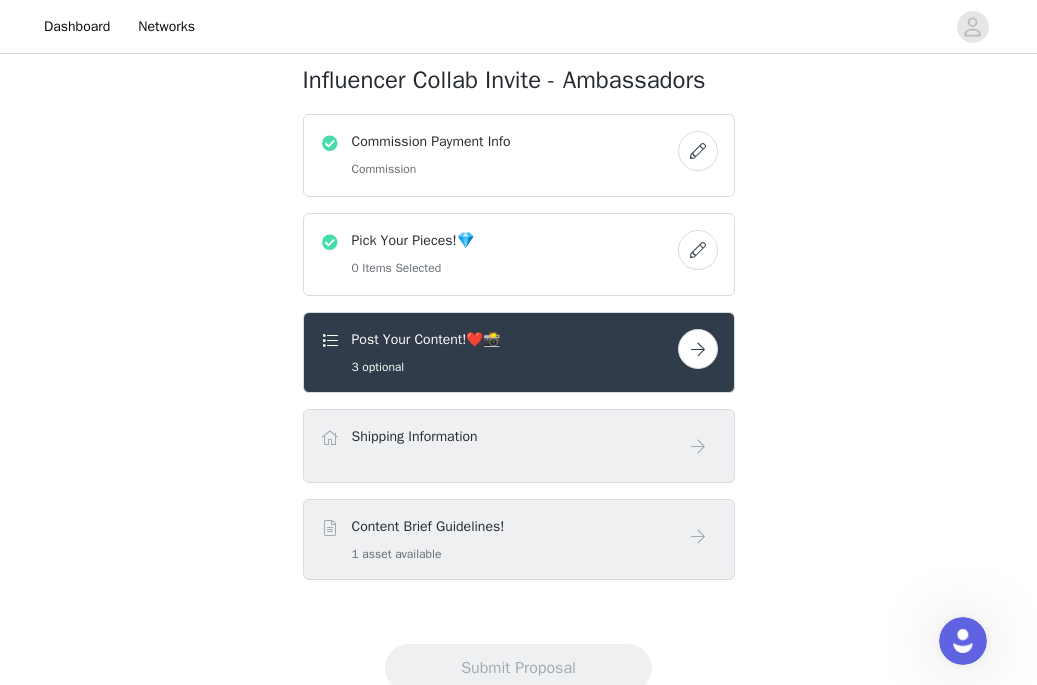 scroll, scrollTop: 188, scrollLeft: 0, axis: vertical 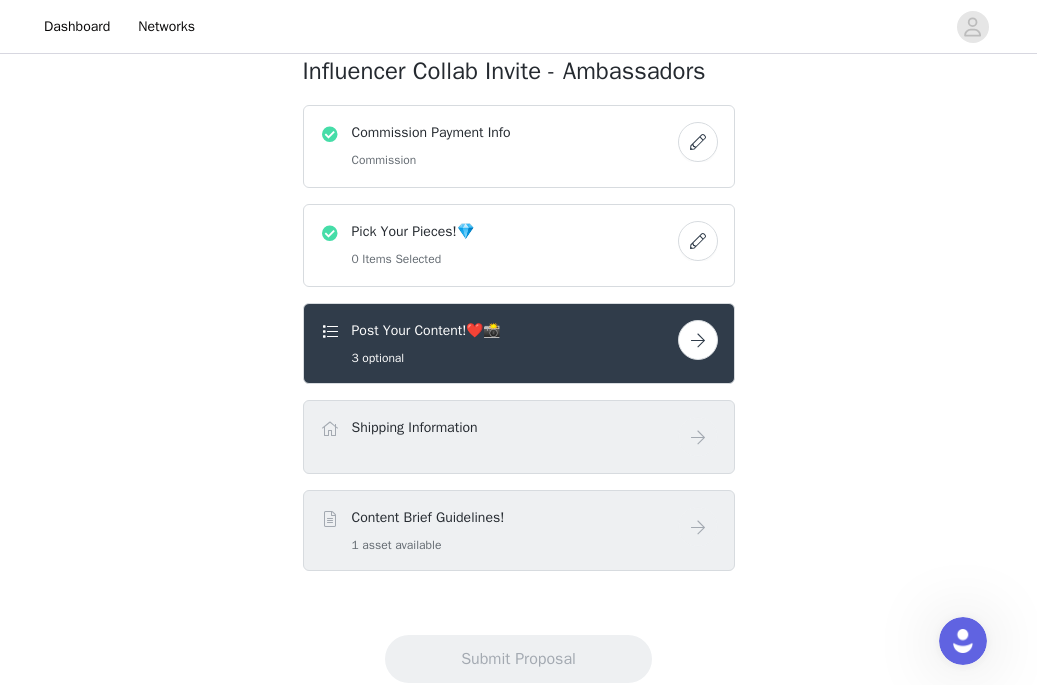 click at bounding box center (698, 241) 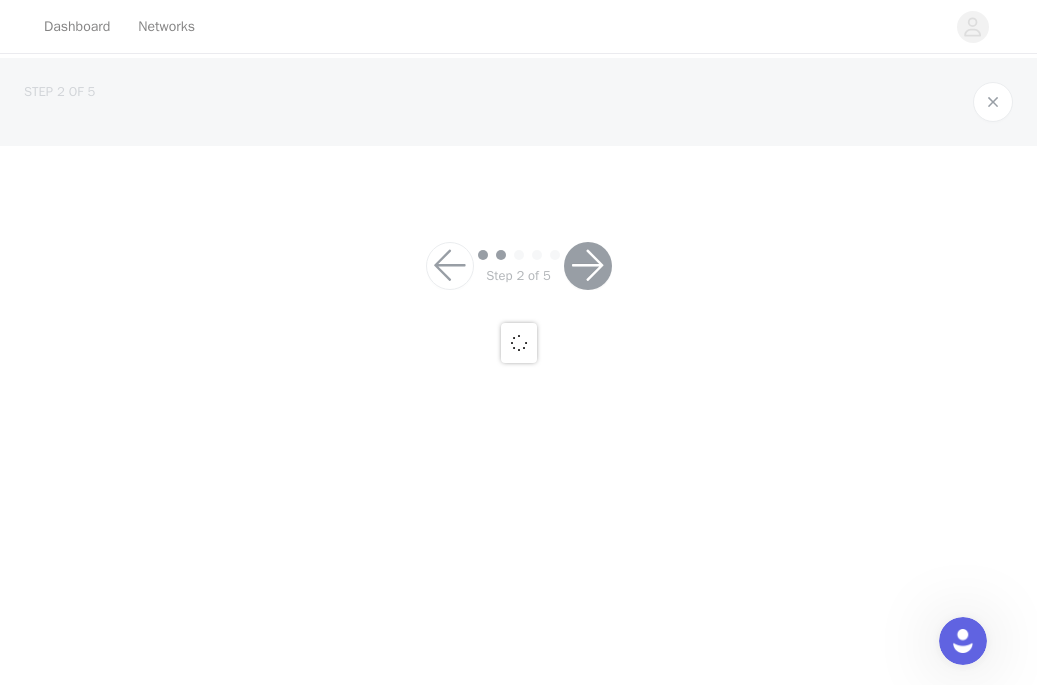 scroll, scrollTop: 0, scrollLeft: 0, axis: both 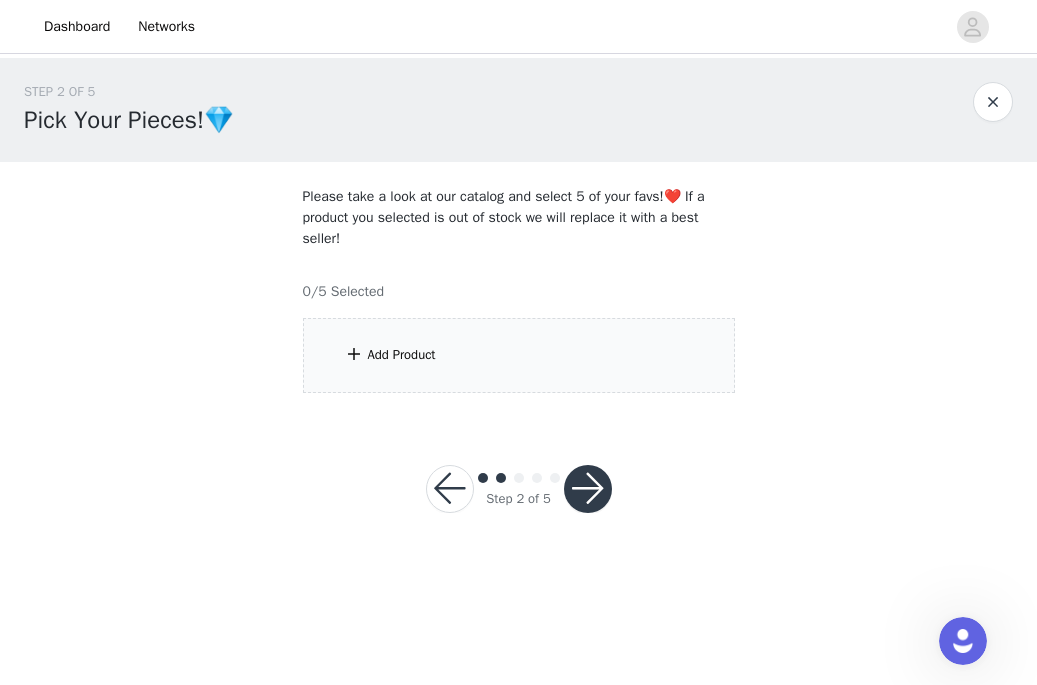 click on "Add Product" at bounding box center [519, 355] 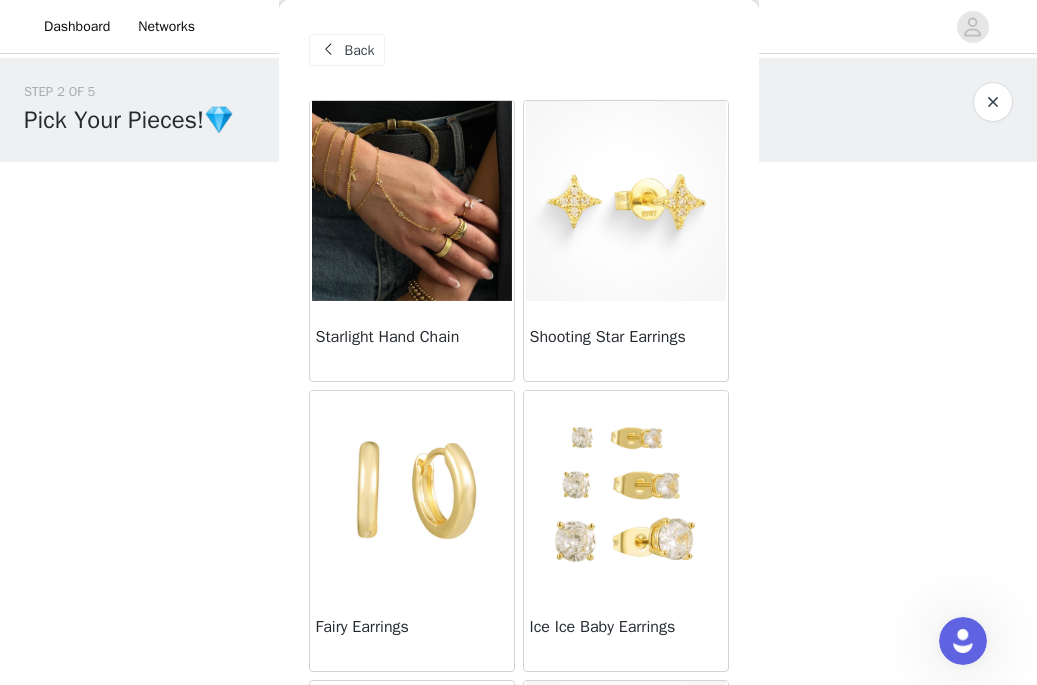 scroll, scrollTop: 571, scrollLeft: 0, axis: vertical 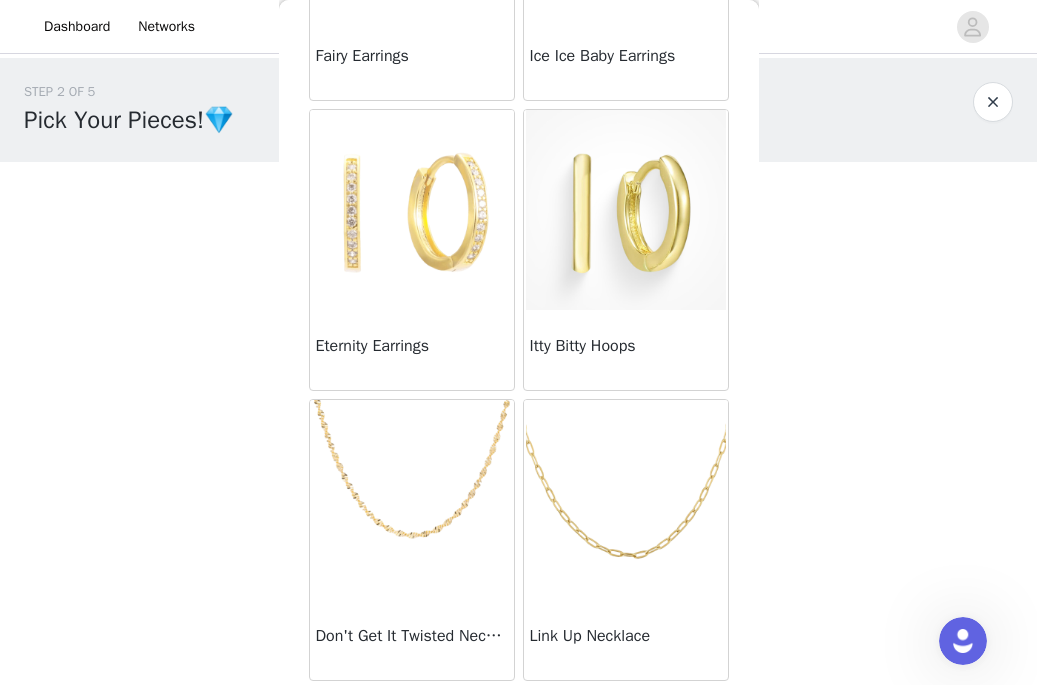 click at bounding box center (412, 500) 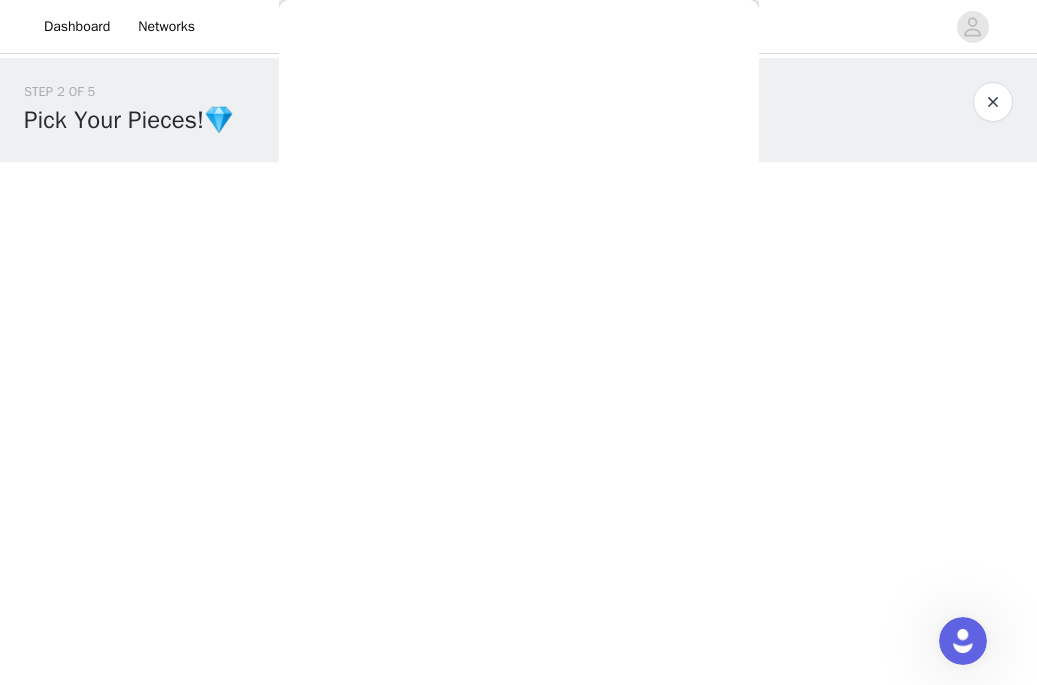 scroll, scrollTop: 173, scrollLeft: 0, axis: vertical 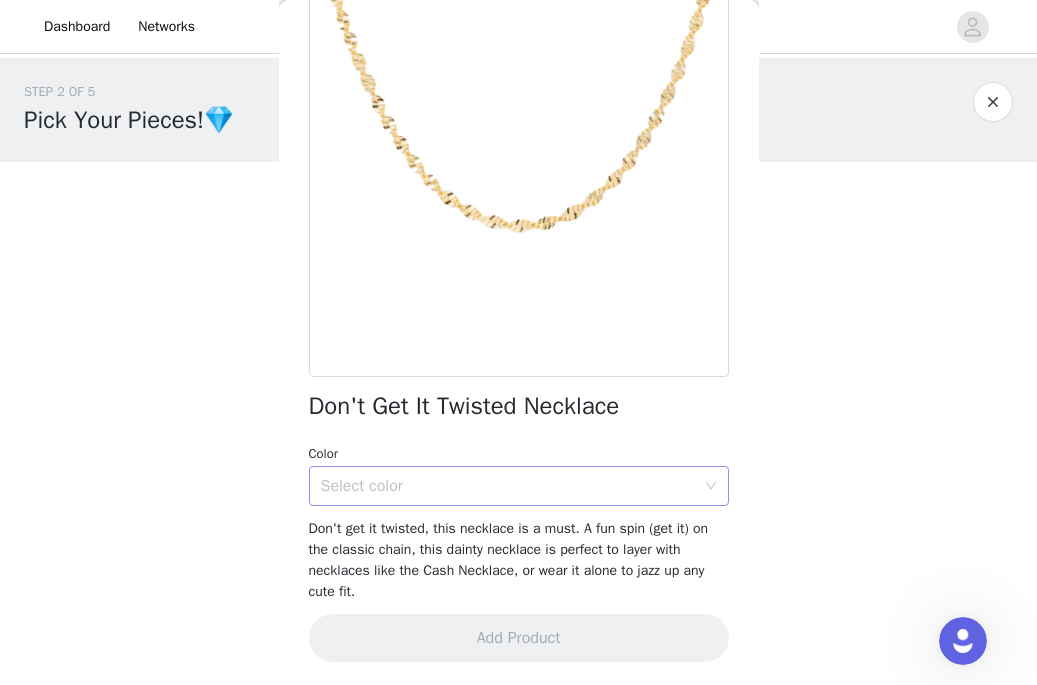 click on "Select color" at bounding box center (508, 486) 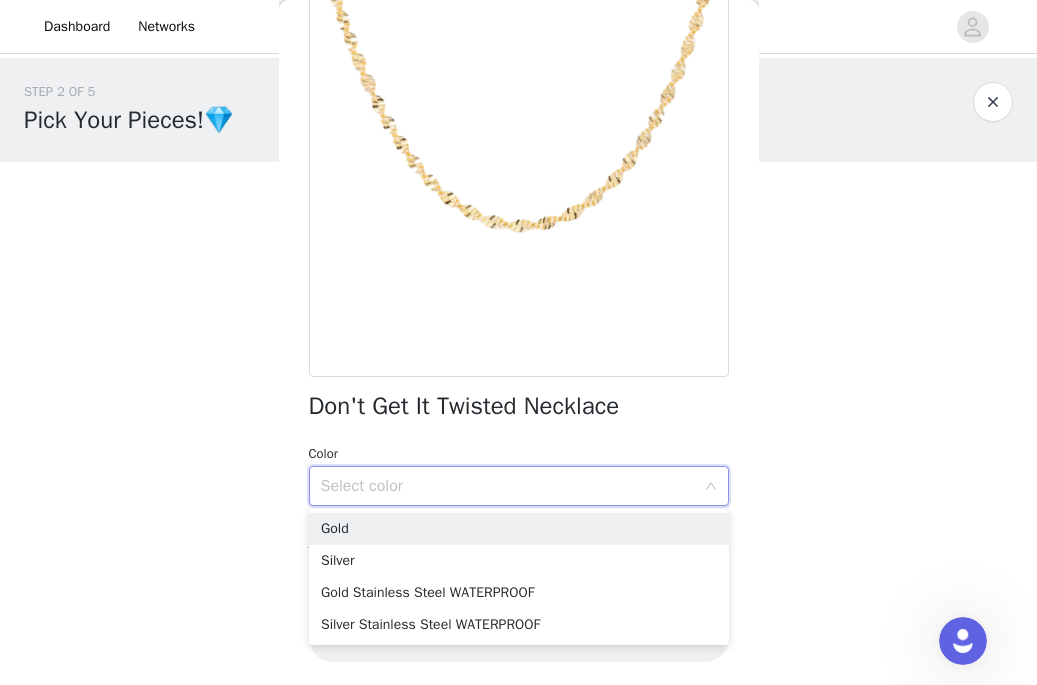click on "Select color" at bounding box center [508, 486] 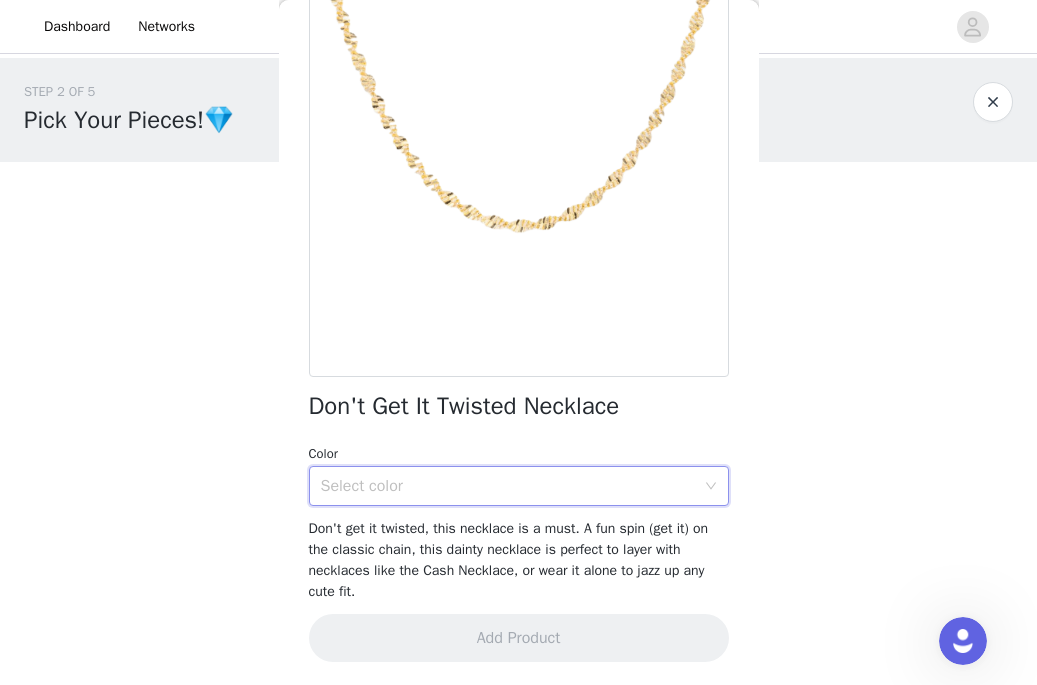 scroll, scrollTop: 0, scrollLeft: 0, axis: both 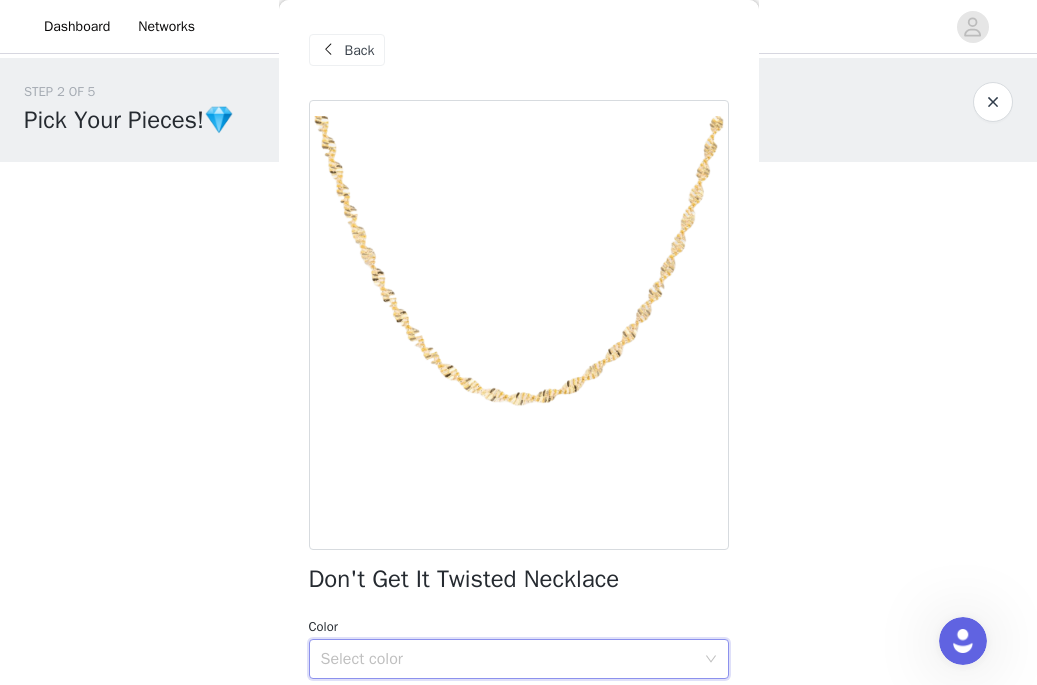 click on "Back" at bounding box center [347, 50] 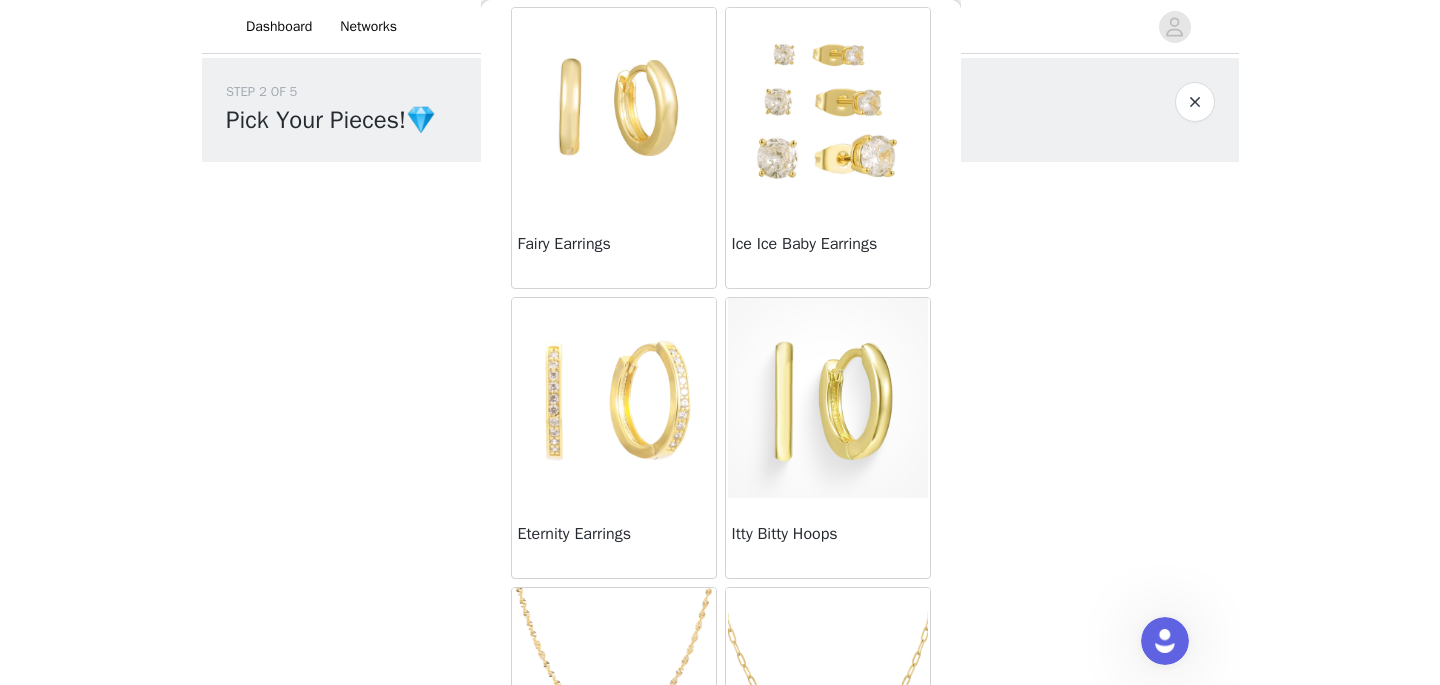 scroll, scrollTop: 571, scrollLeft: 0, axis: vertical 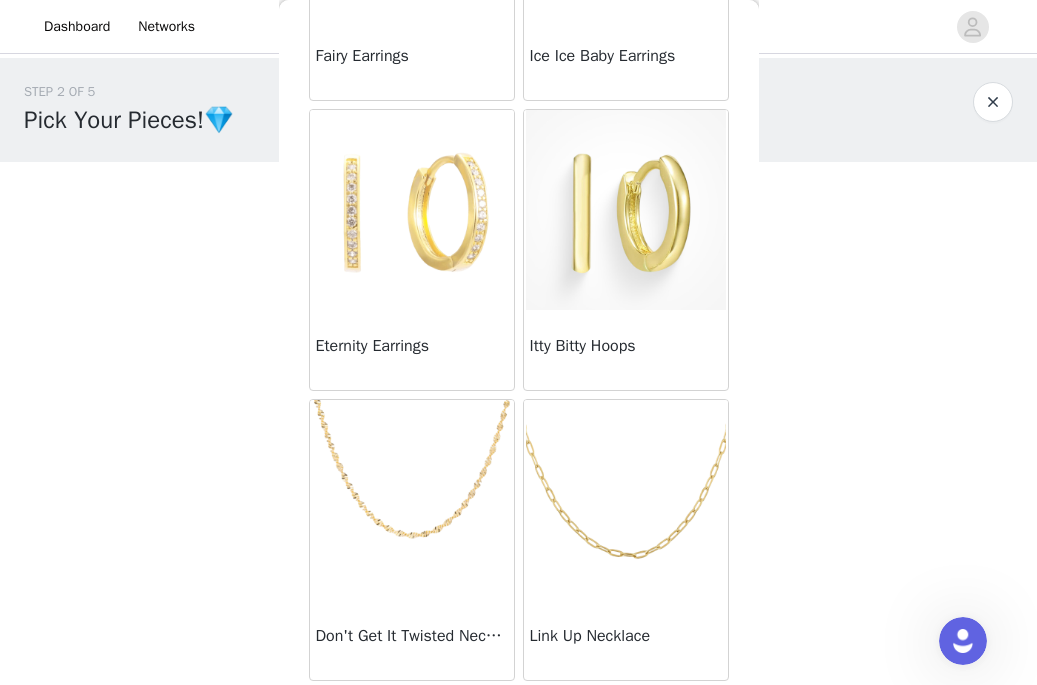 click on "STEP 2 OF 5
Pick Your Pieces!💎
Please take a look at our catalog and select 5 of your favs!❤️  If a product you selected is out of stock we will replace it with a best seller!       0/5 Selected           Add Product       Back       Starlight Hand Chain       Shooting Star Earrings       Fairy Earrings       Ice Ice Baby Earrings       Eternity Earrings       Itty Bitty Hoops       Don't Get It Twisted Necklace       Link Up Necklace" at bounding box center (518, 237) 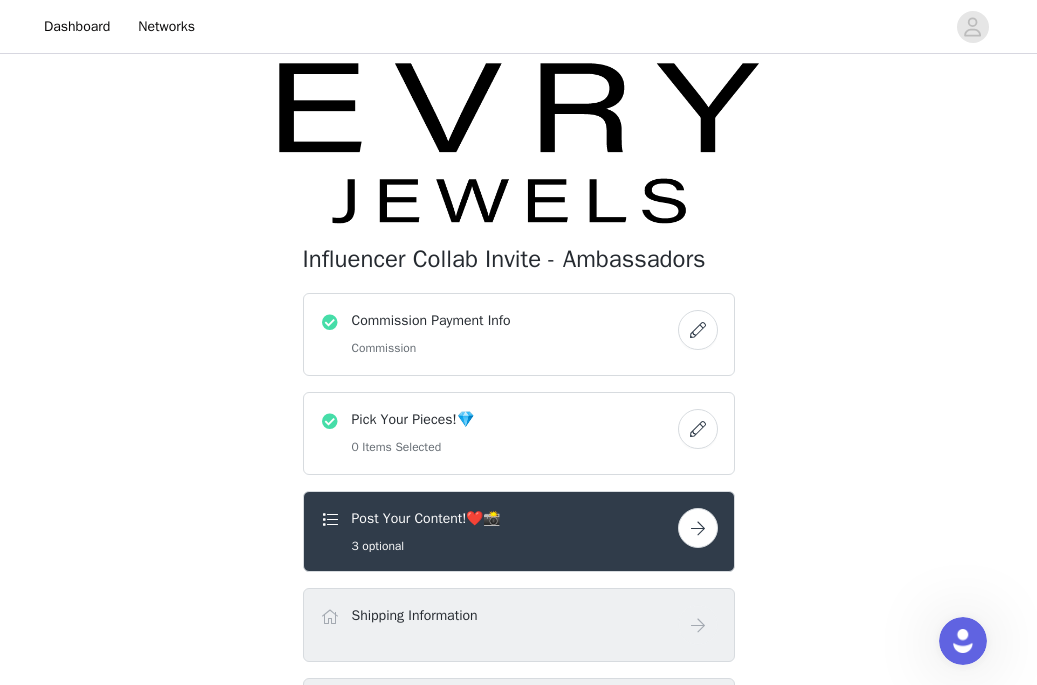 click at bounding box center (698, 429) 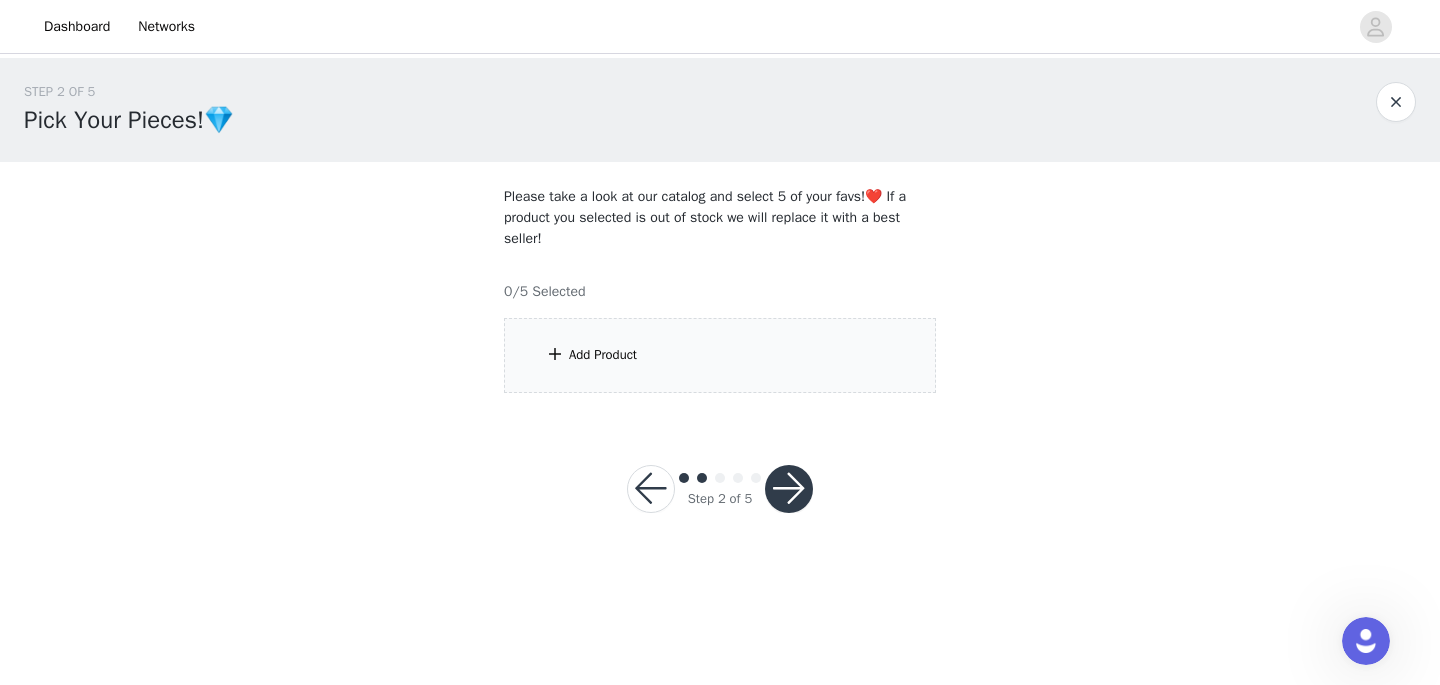 click on "Add Product" at bounding box center [720, 355] 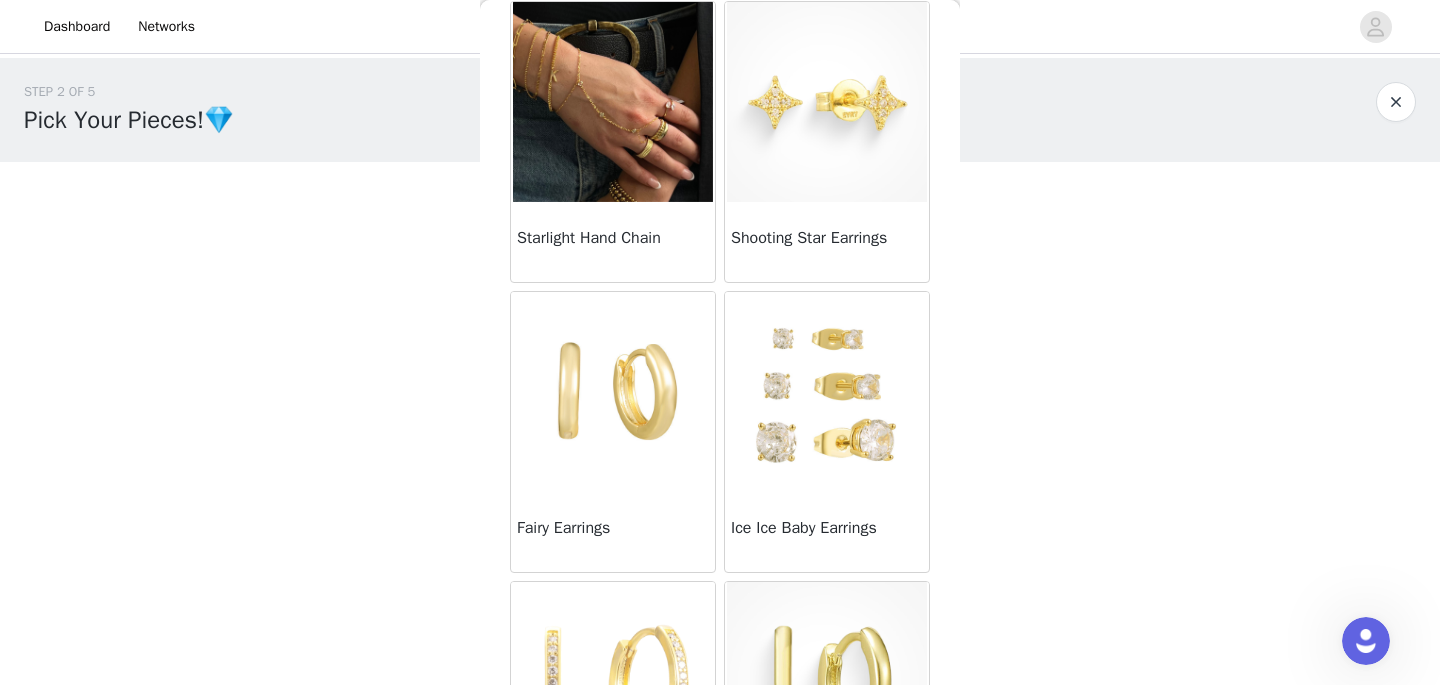 scroll, scrollTop: 0, scrollLeft: 0, axis: both 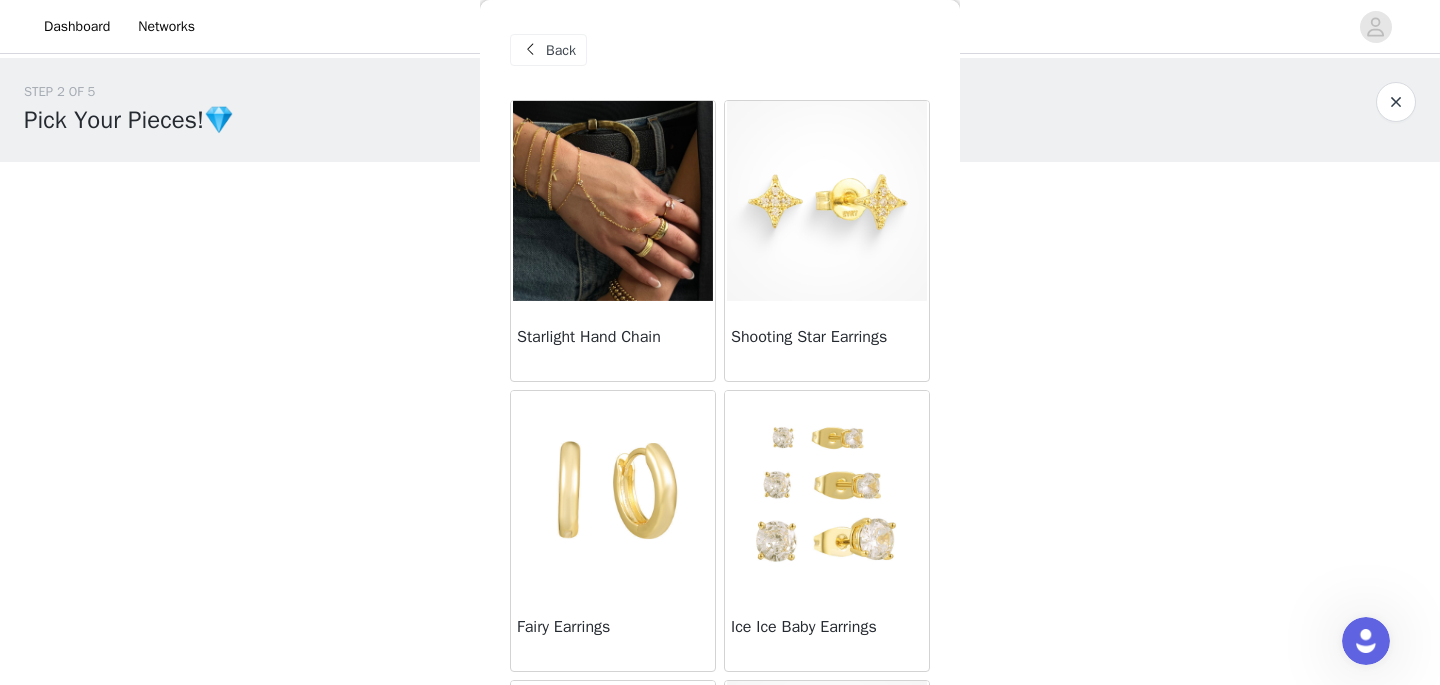 click on "Back" at bounding box center [561, 50] 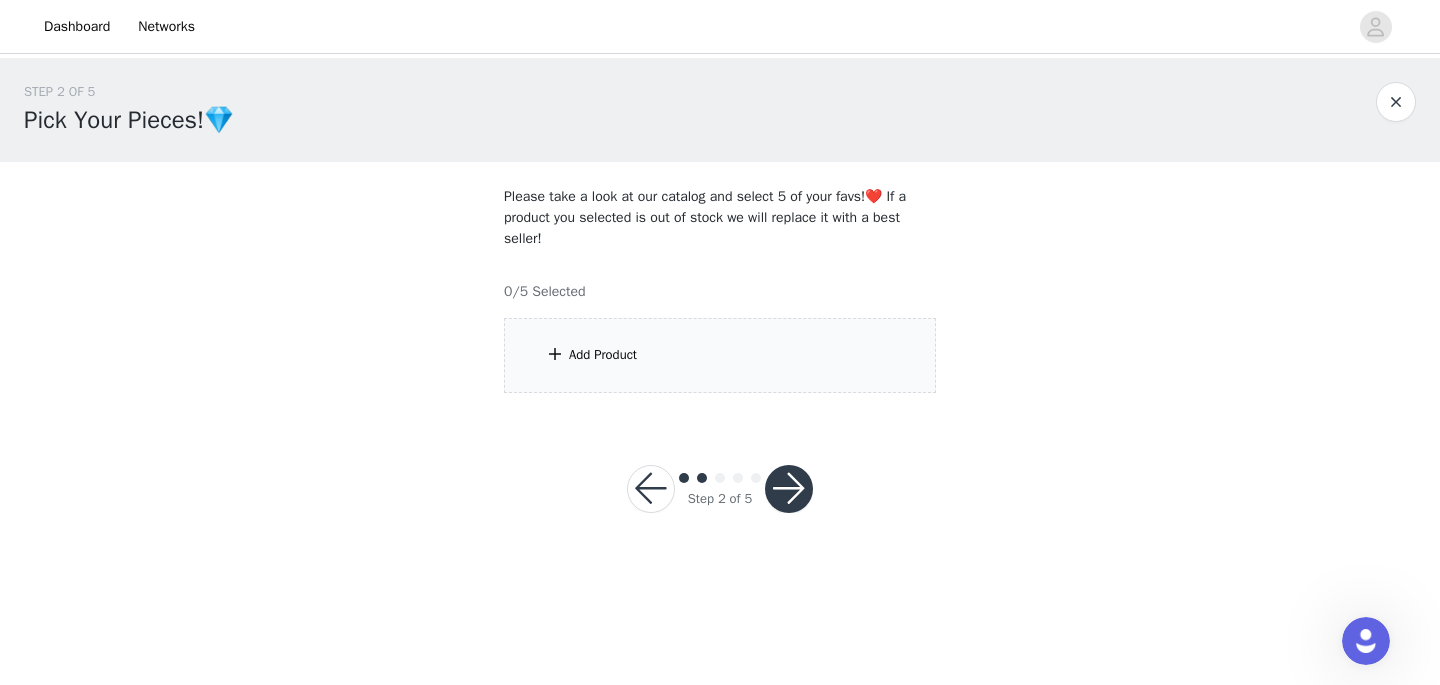 click on "Add Product" at bounding box center (720, 355) 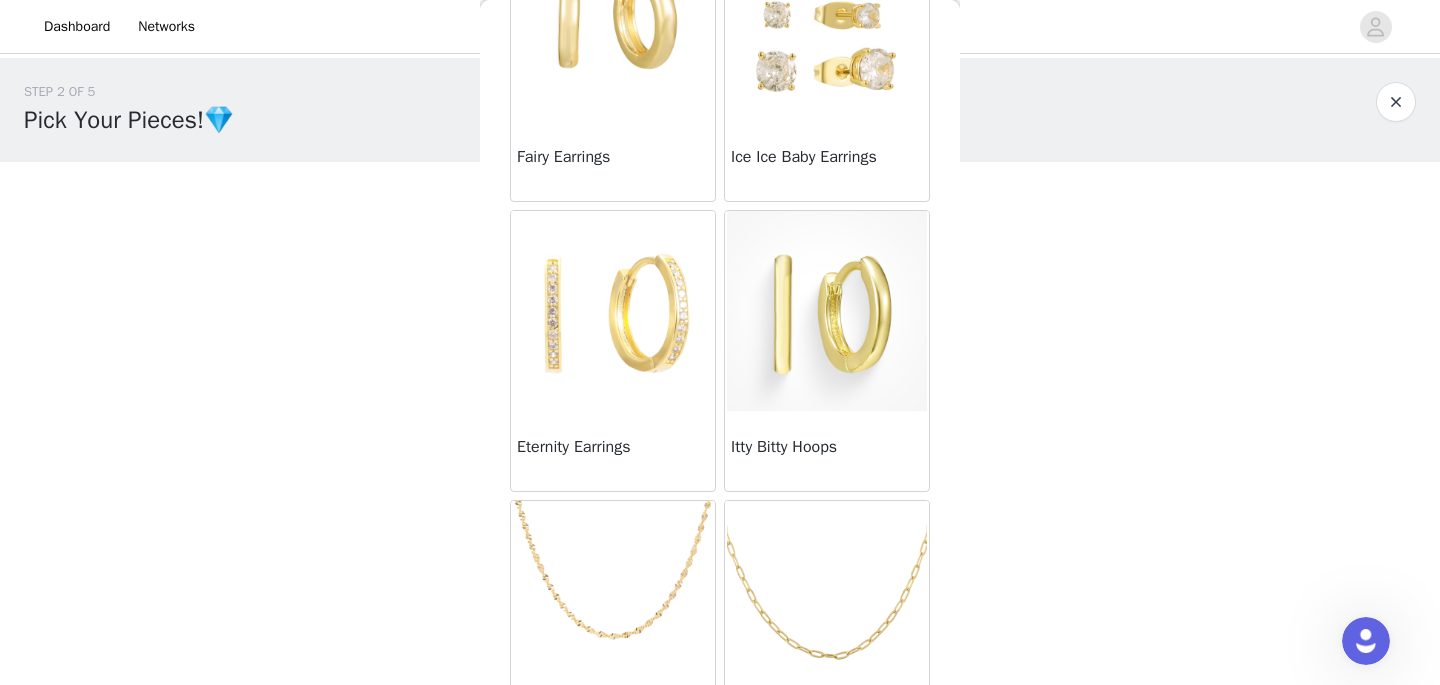 scroll, scrollTop: 571, scrollLeft: 0, axis: vertical 